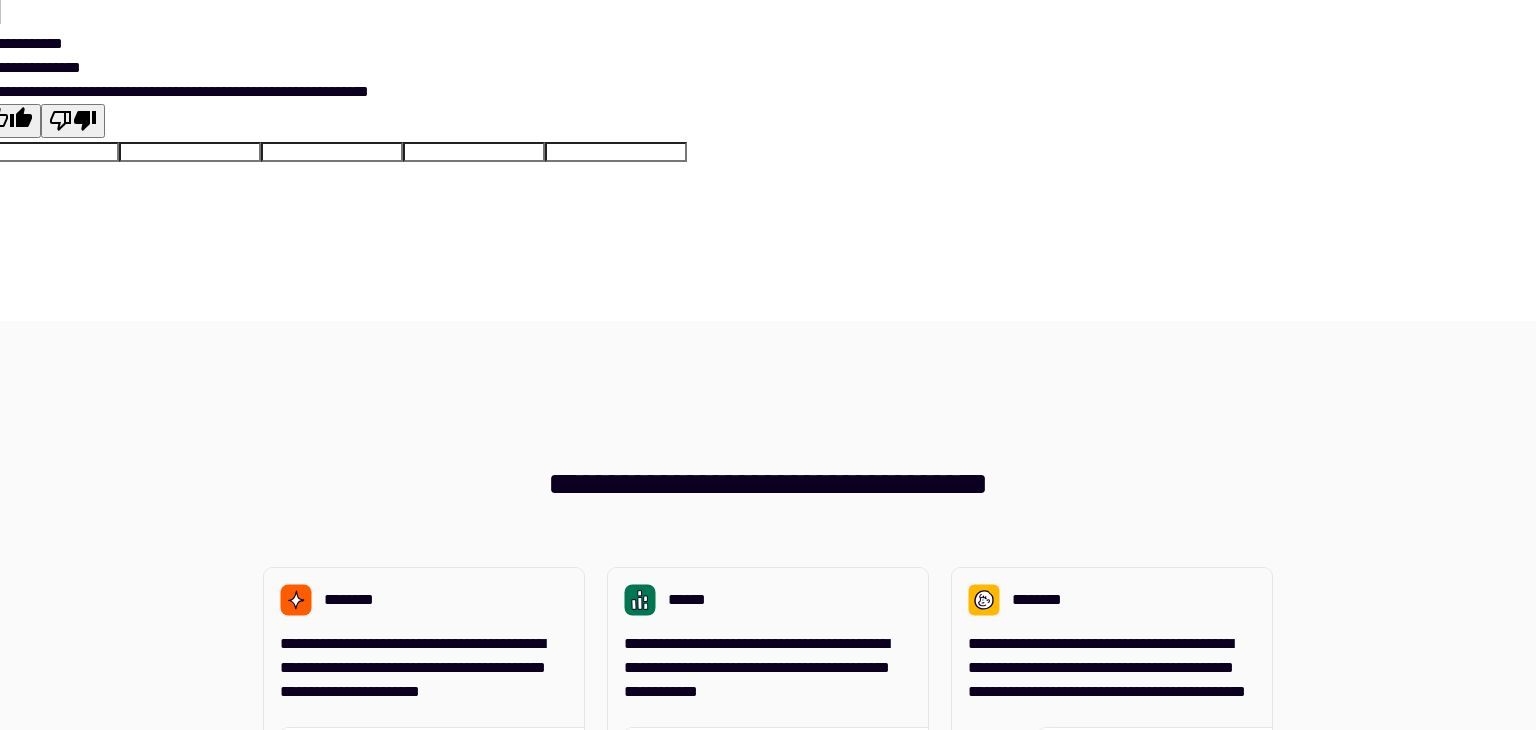 scroll, scrollTop: 0, scrollLeft: 0, axis: both 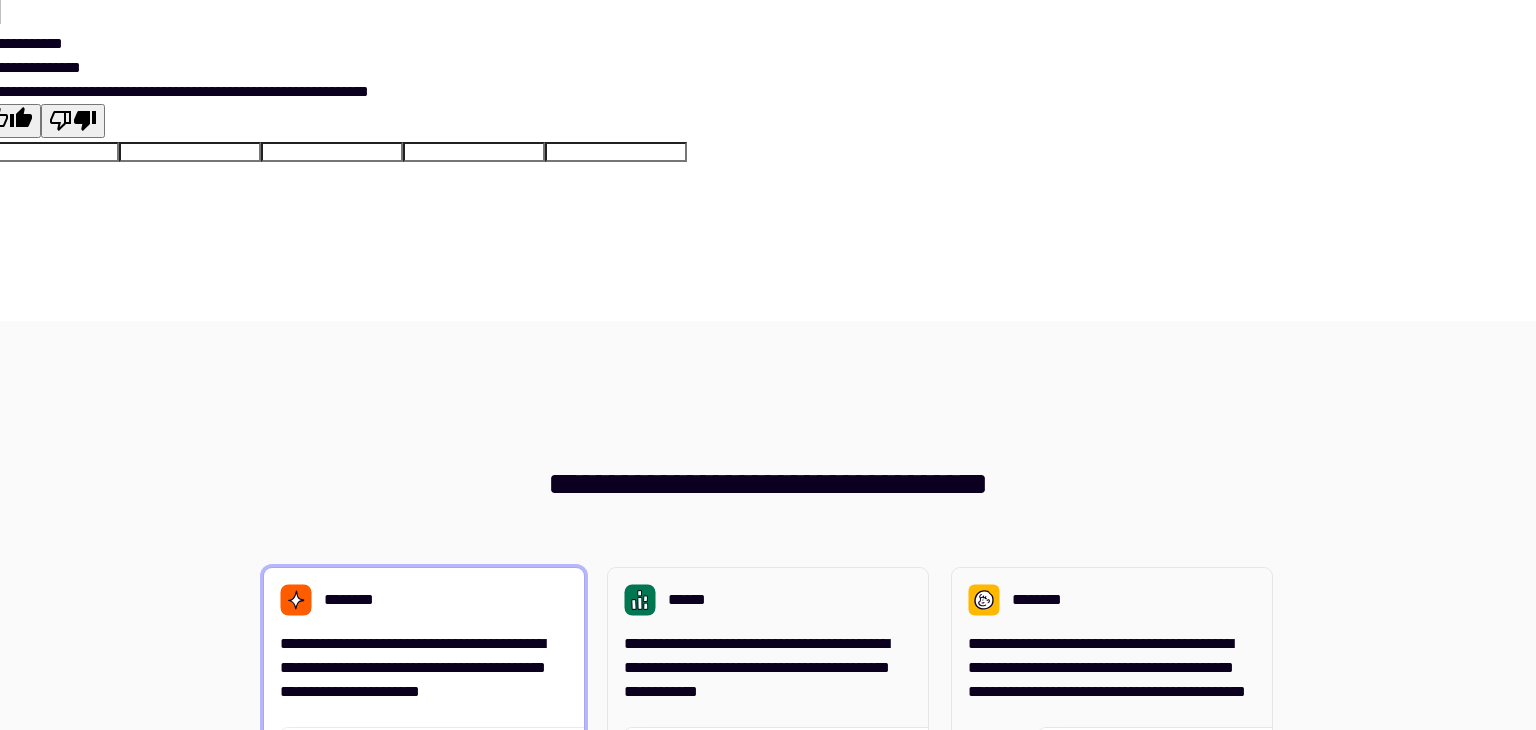 click on "**********" at bounding box center (413, 667) 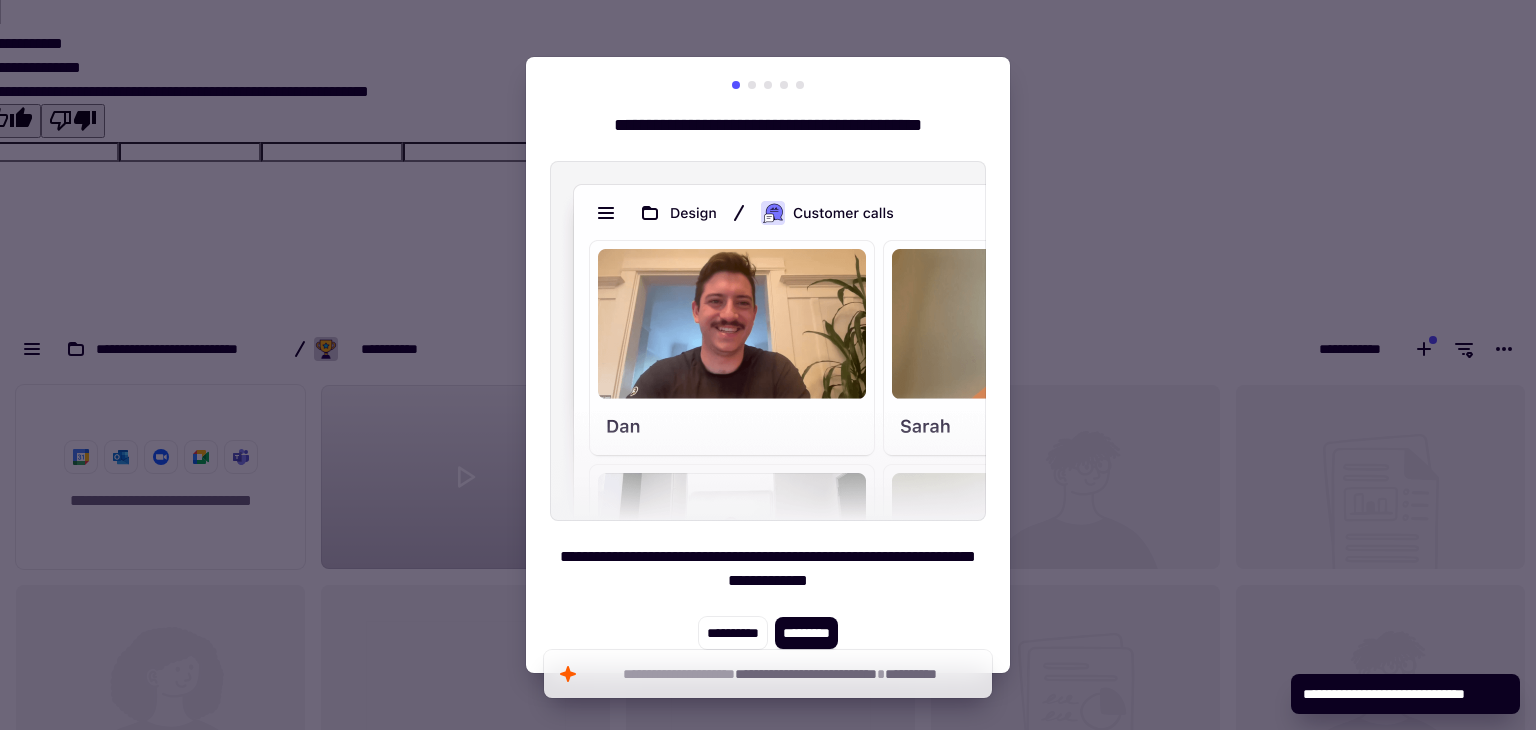 scroll, scrollTop: 16, scrollLeft: 16, axis: both 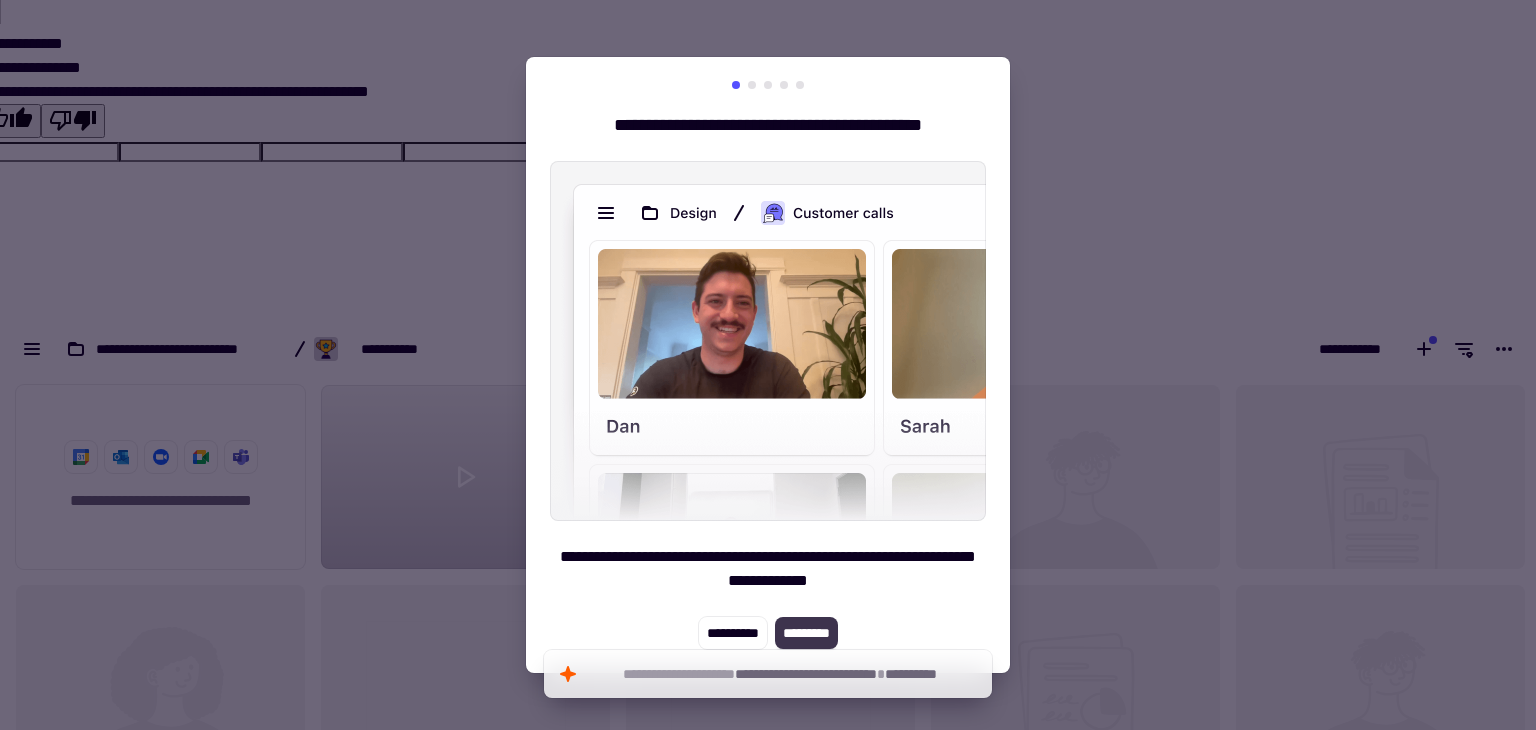click on "*********" 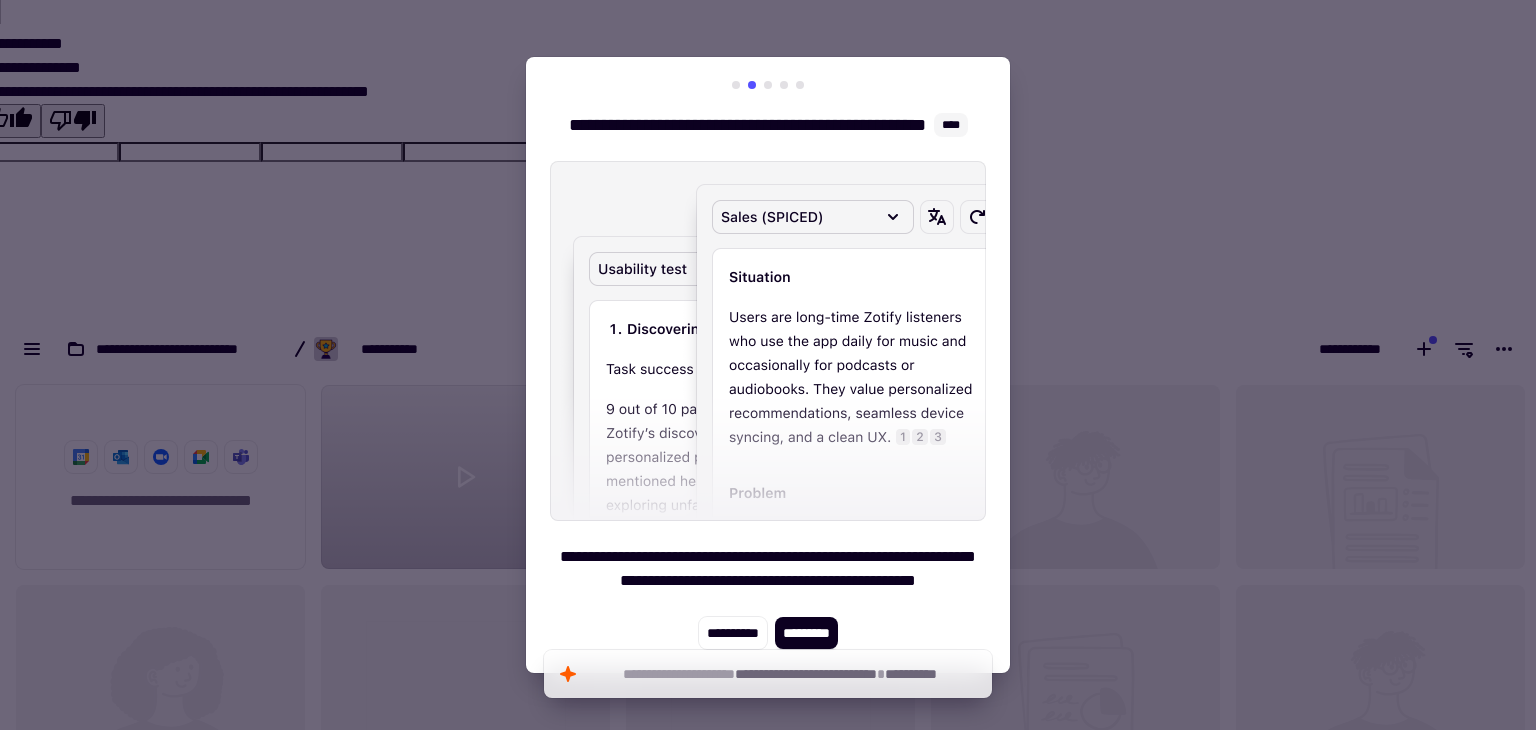click on "**********" at bounding box center [768, 569] 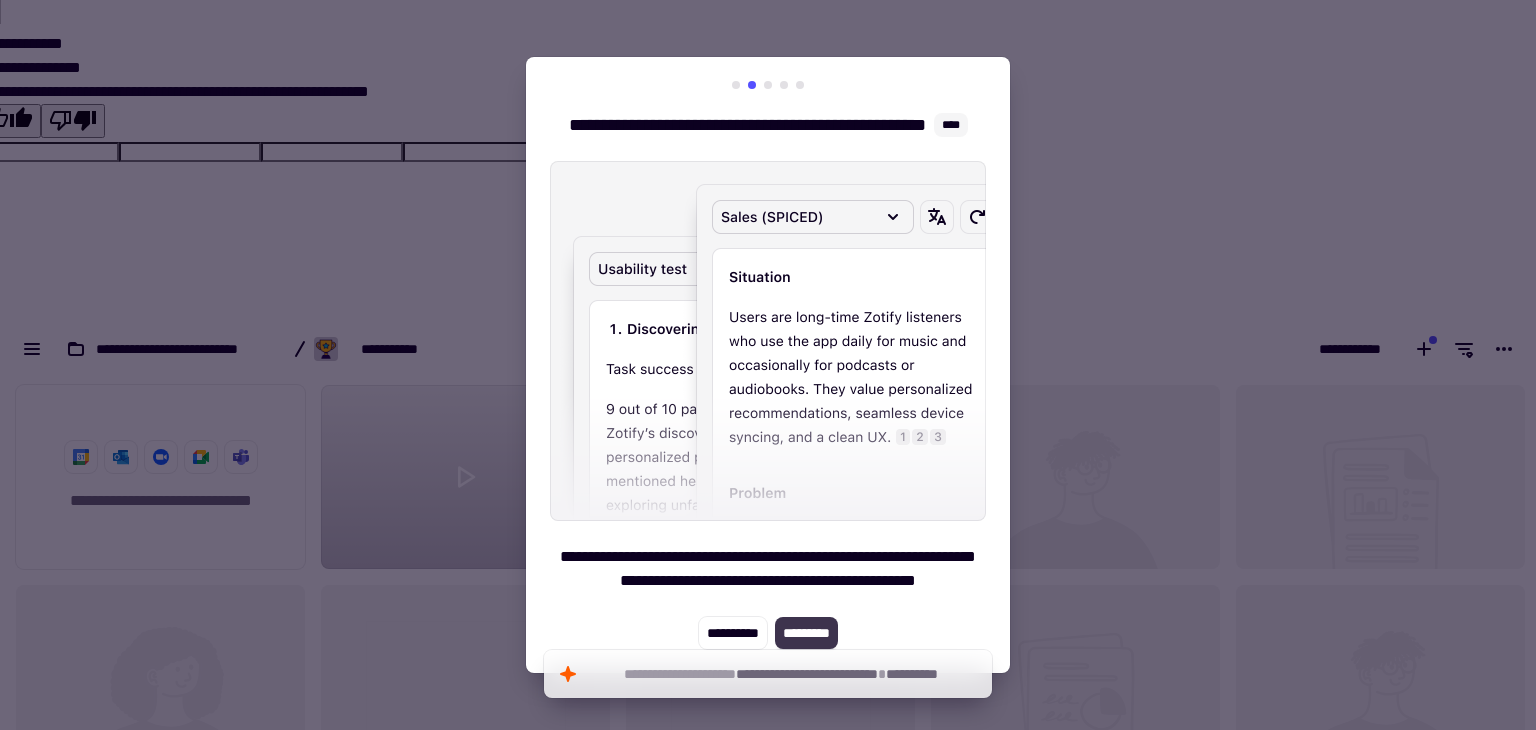 click on "*********" 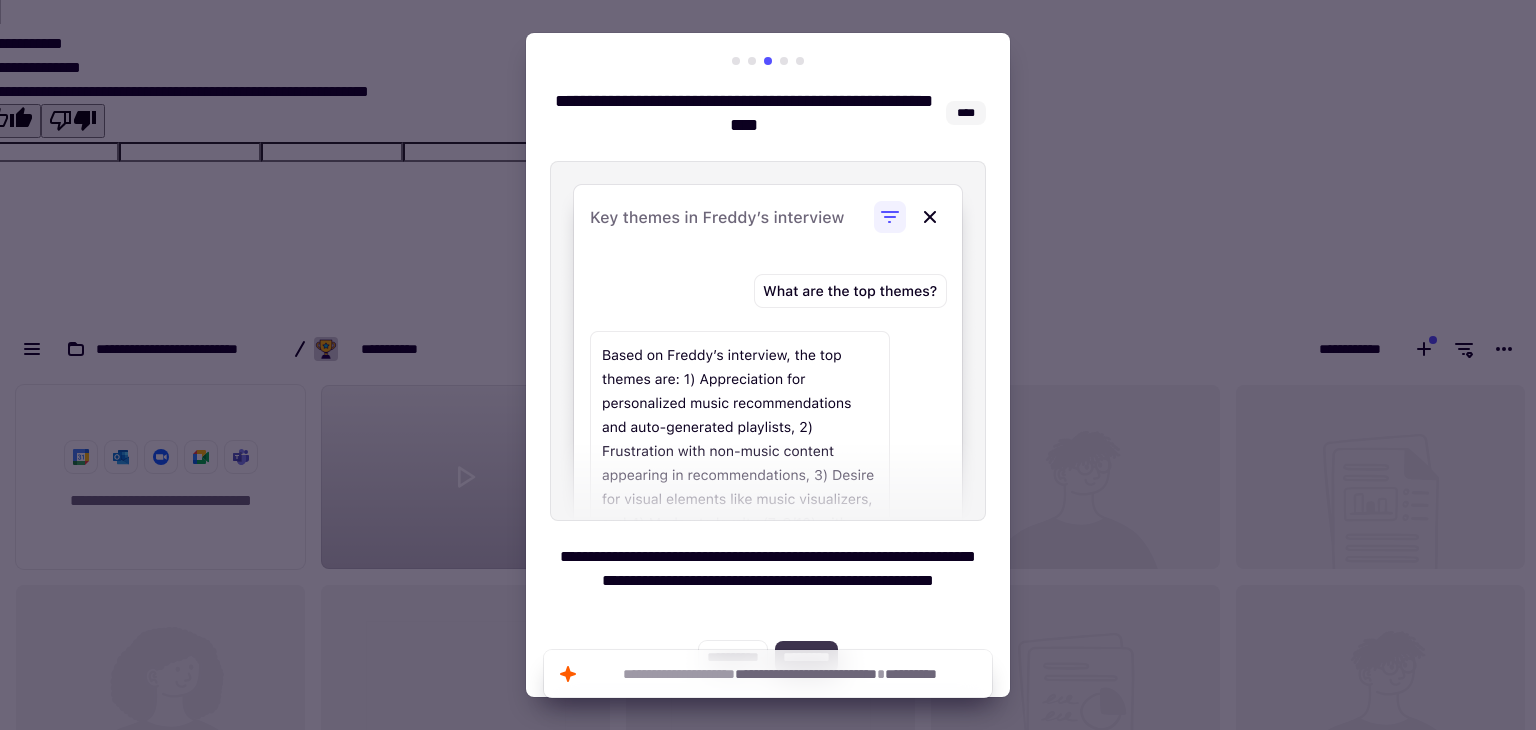 click on "*********" 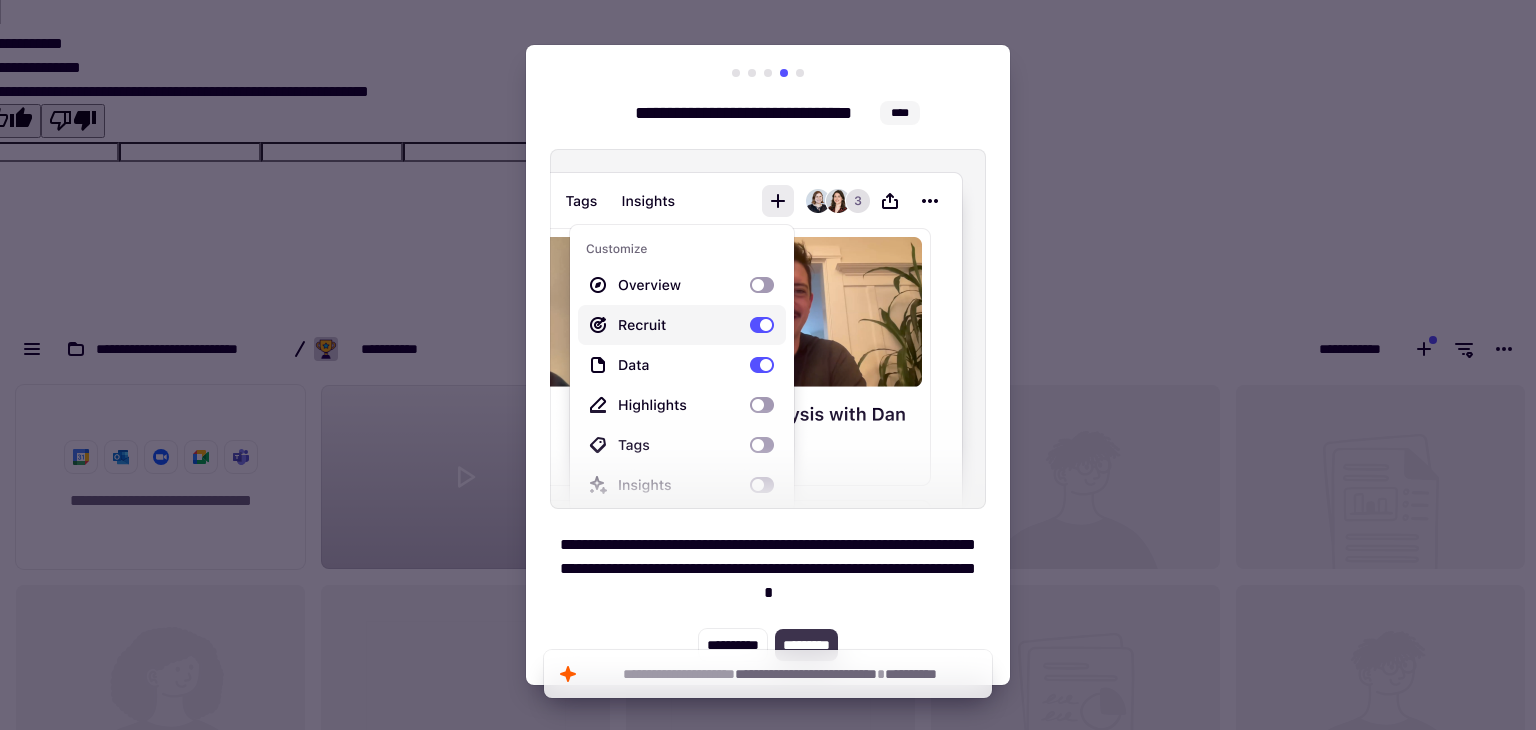 click on "*********" 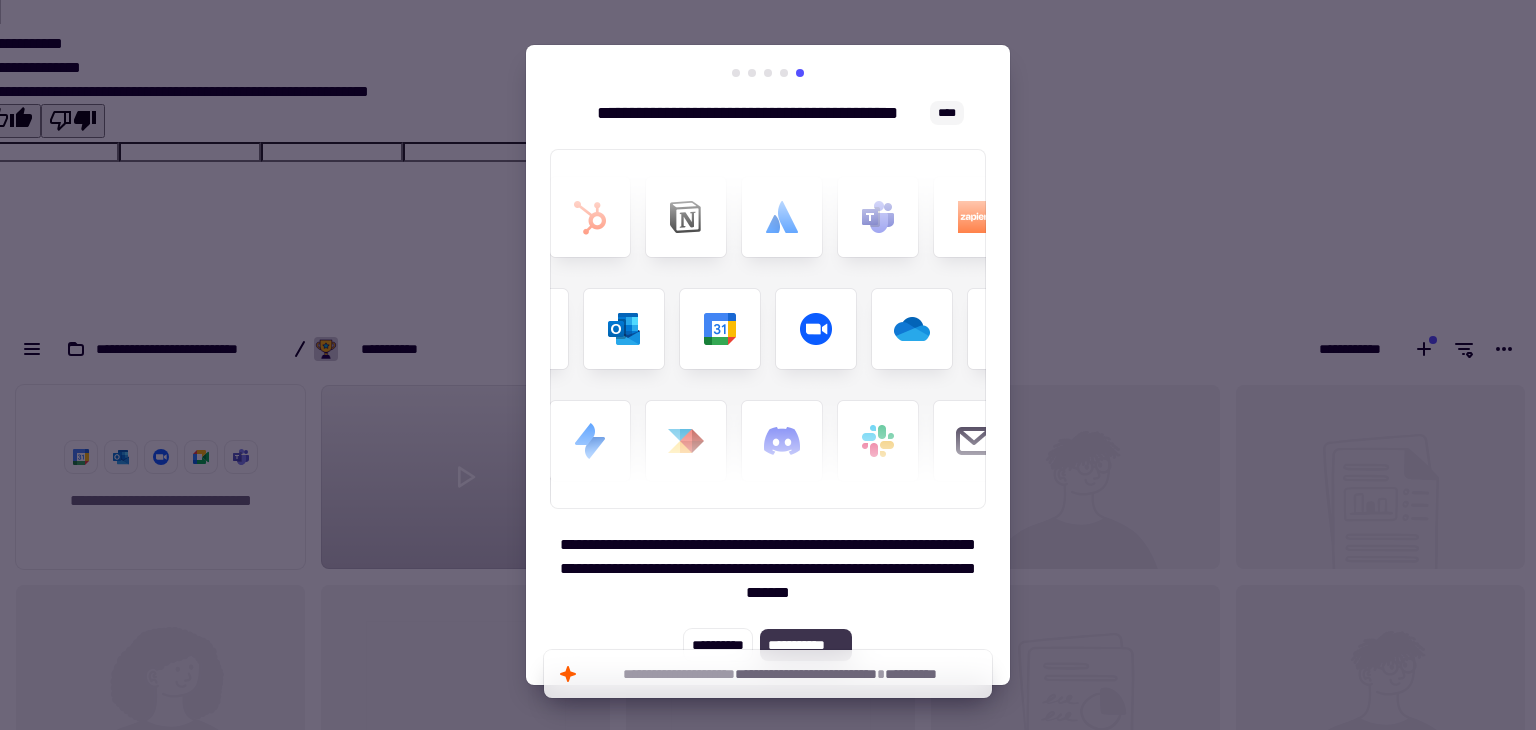 click on "**********" 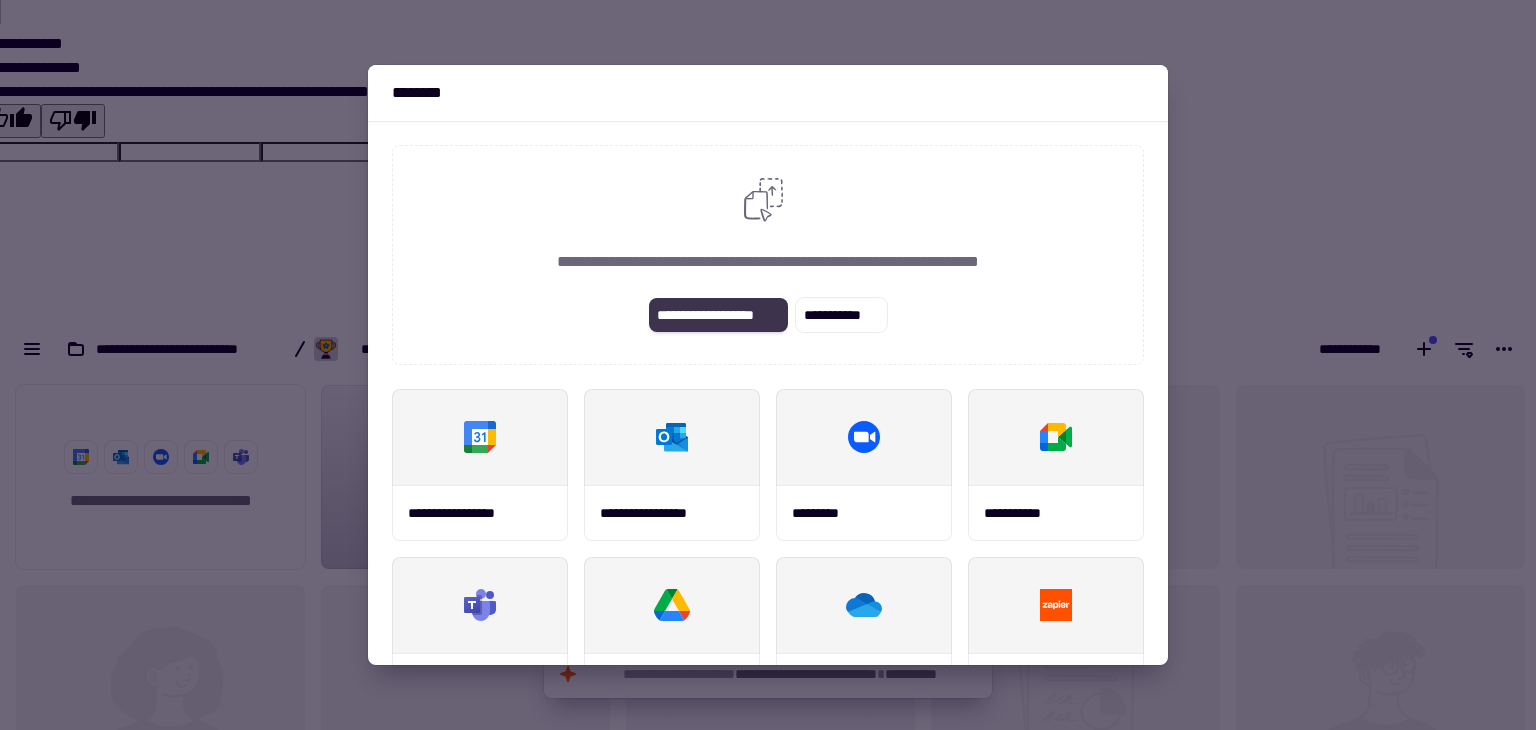 click on "**********" 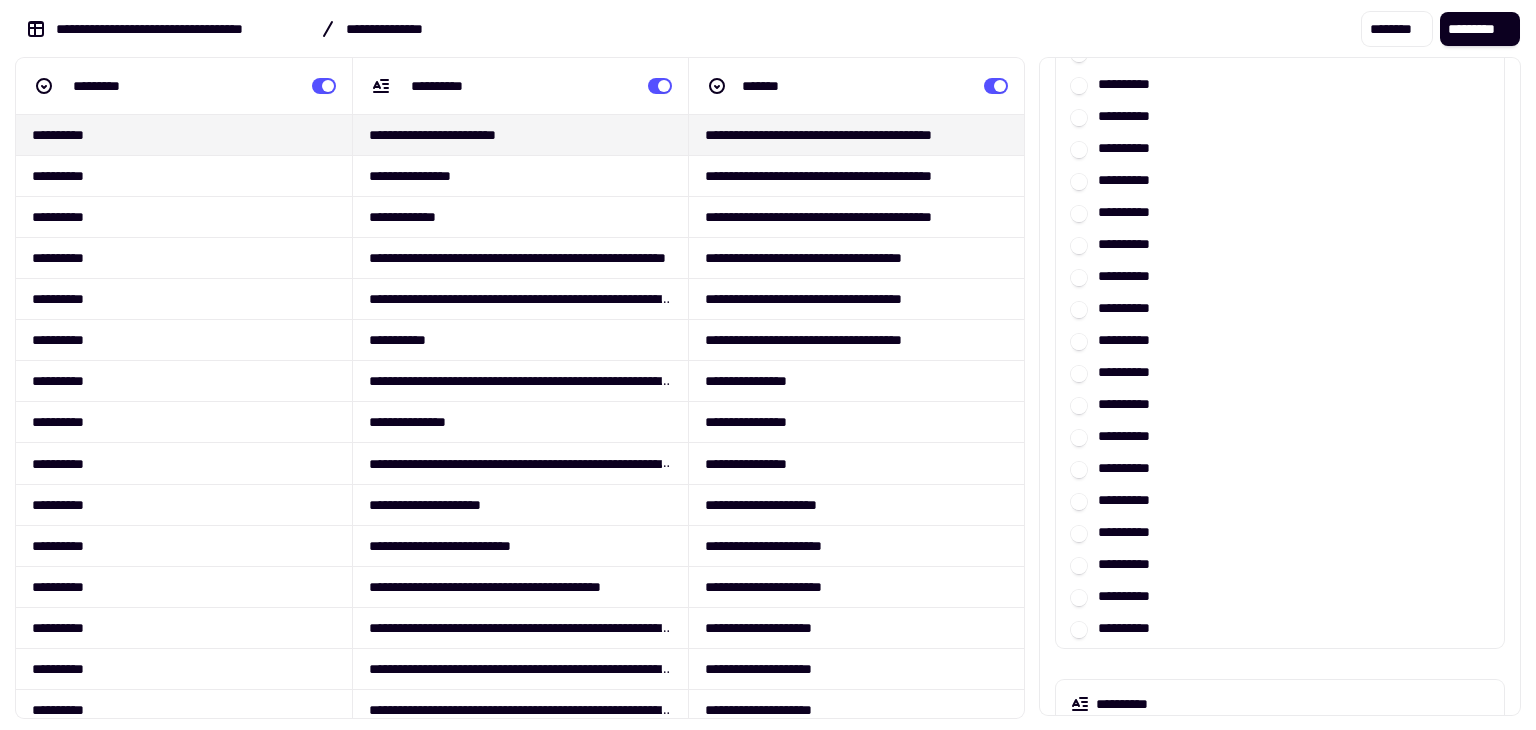 scroll, scrollTop: 947, scrollLeft: 0, axis: vertical 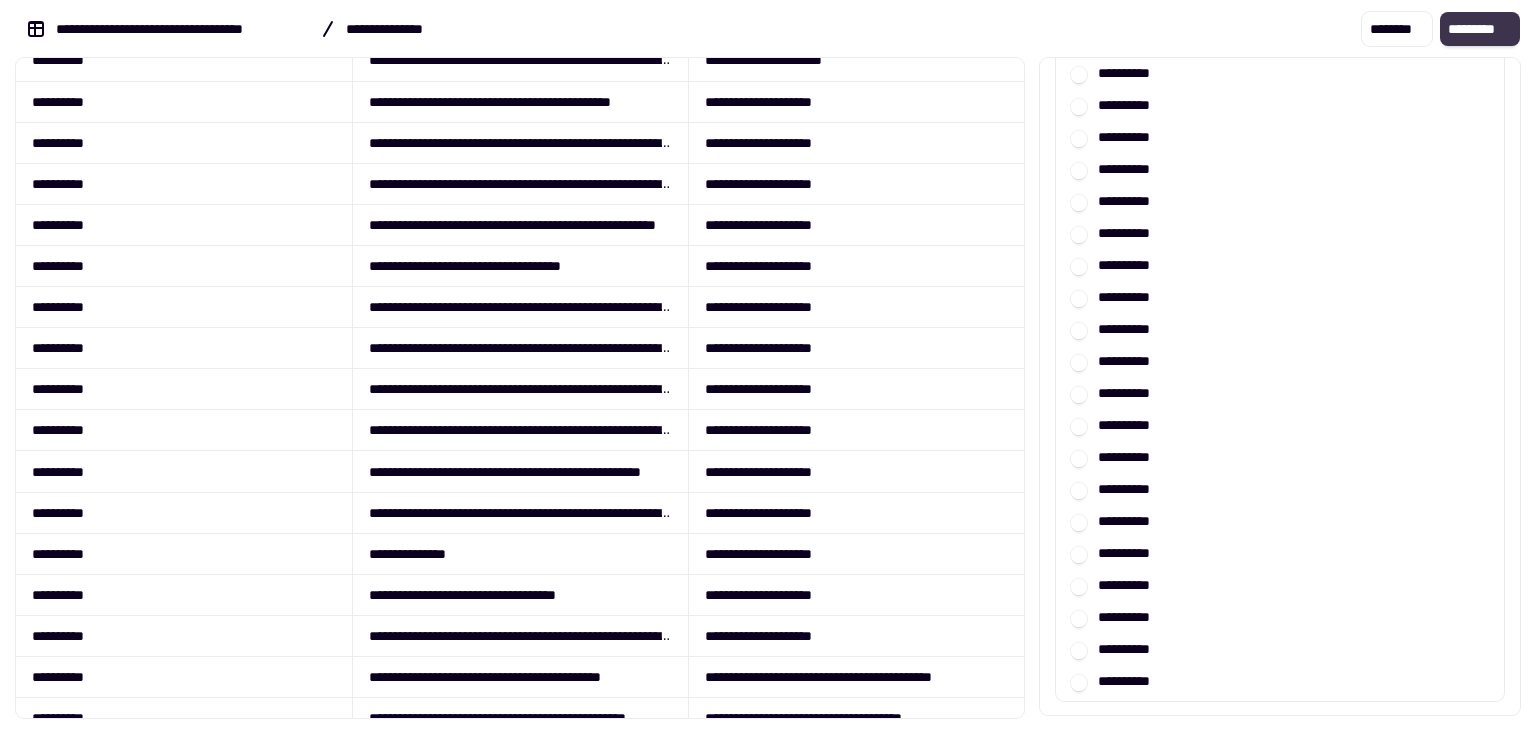 click on "*********" 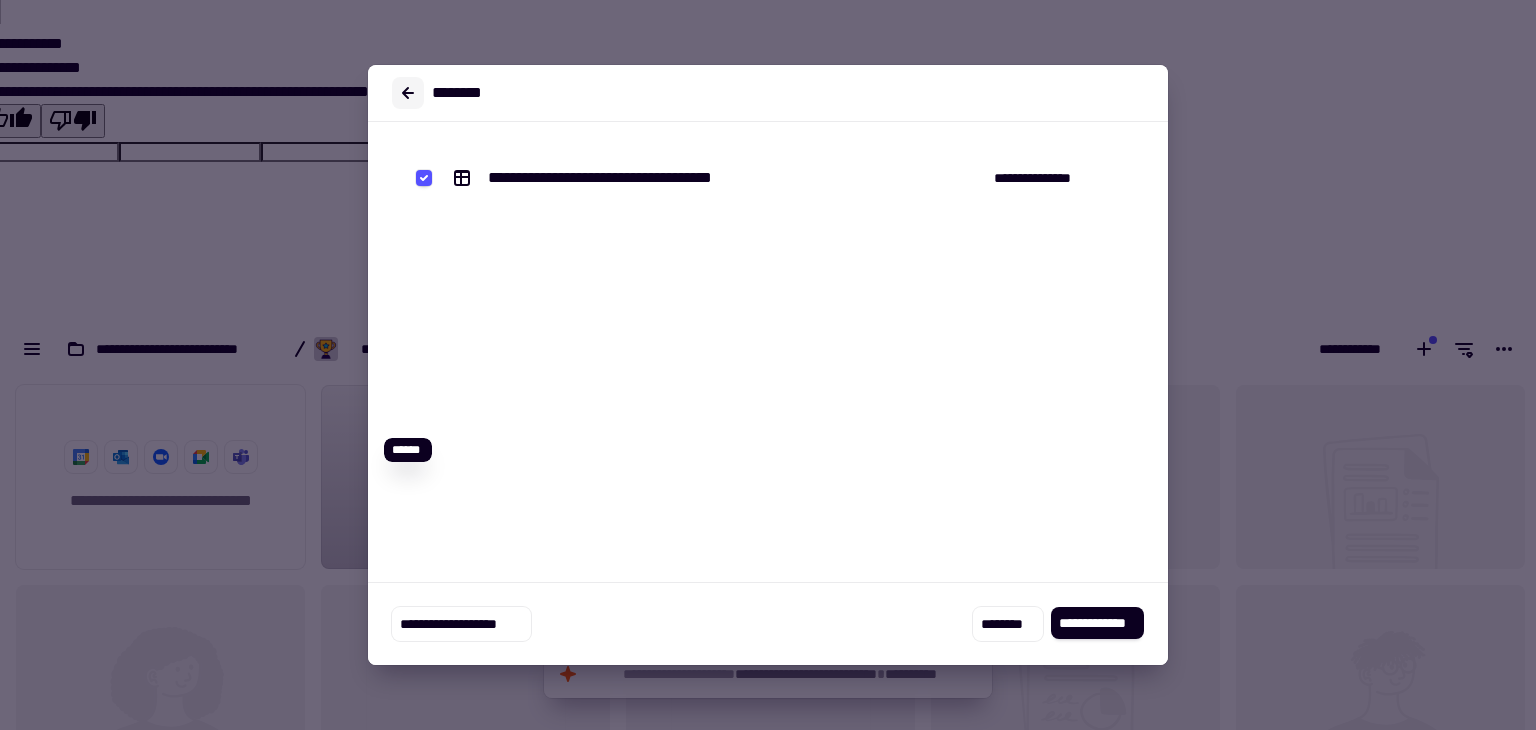 click 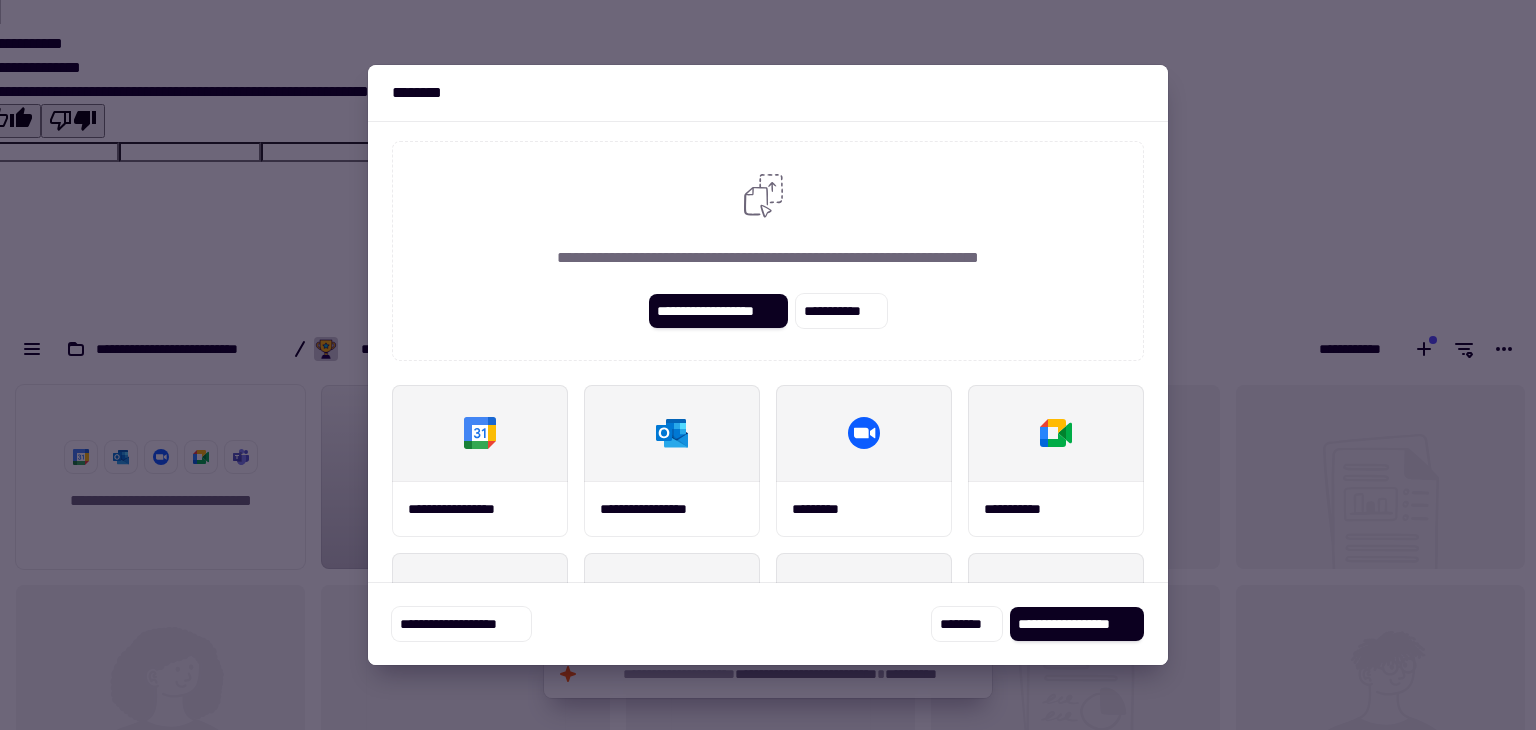 scroll, scrollTop: 0, scrollLeft: 0, axis: both 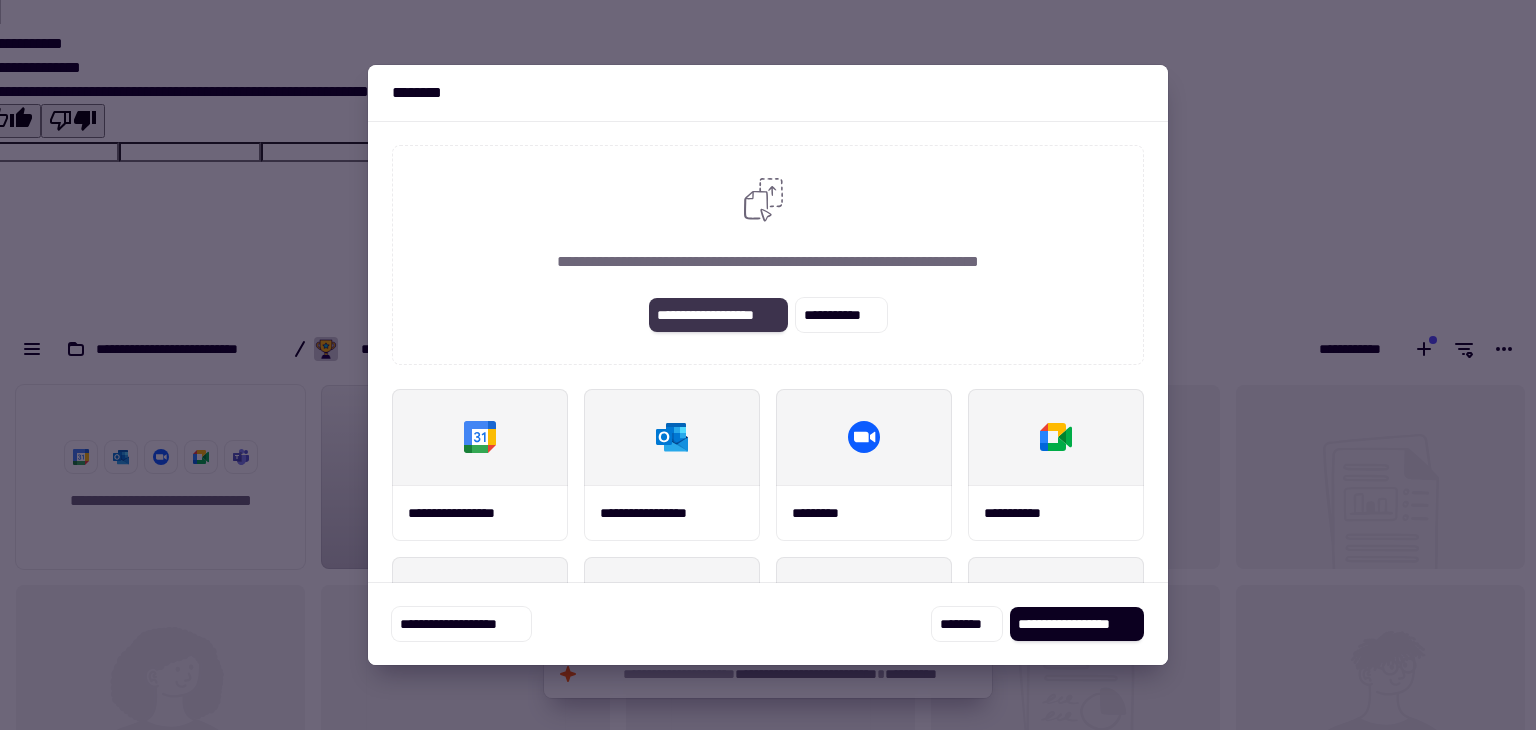 click on "**********" 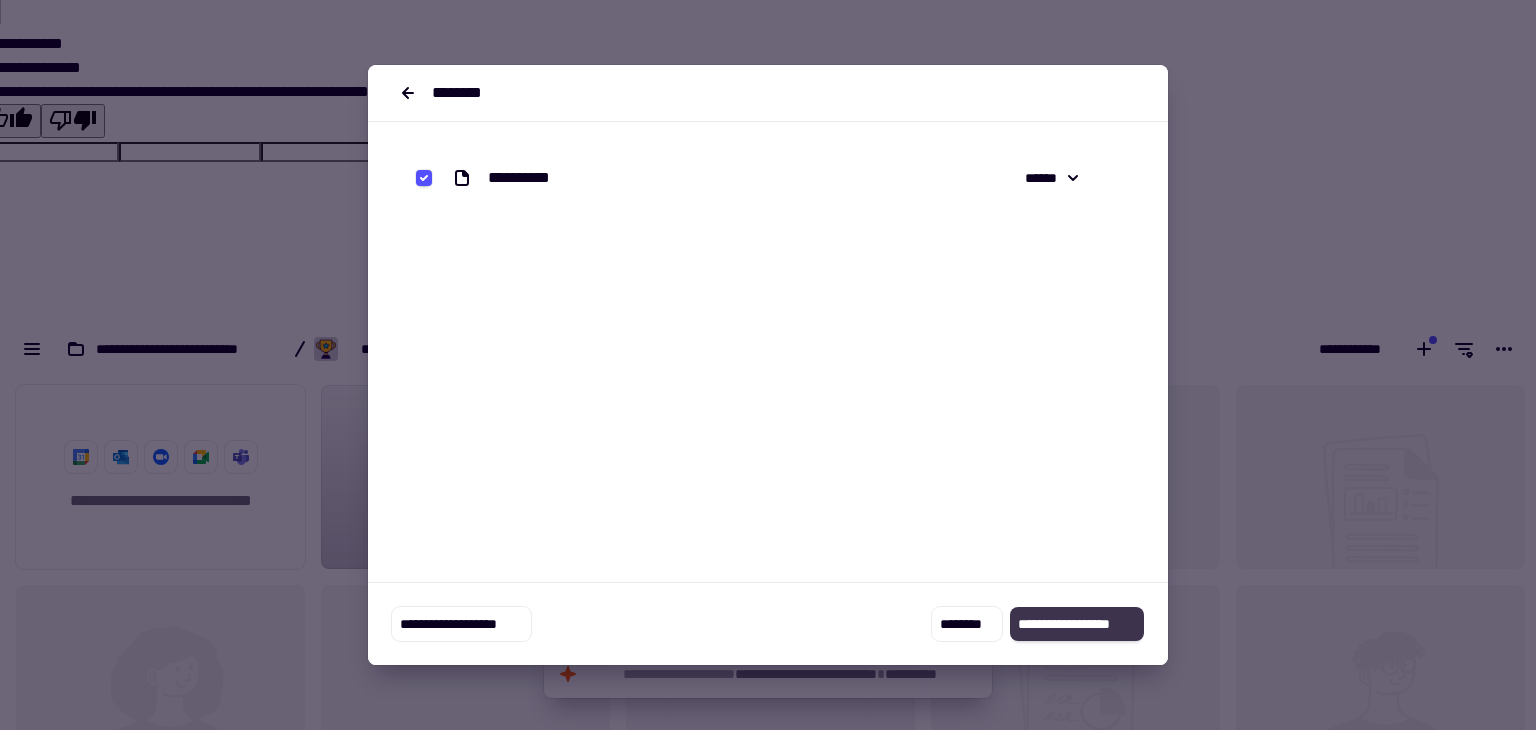 click on "**********" 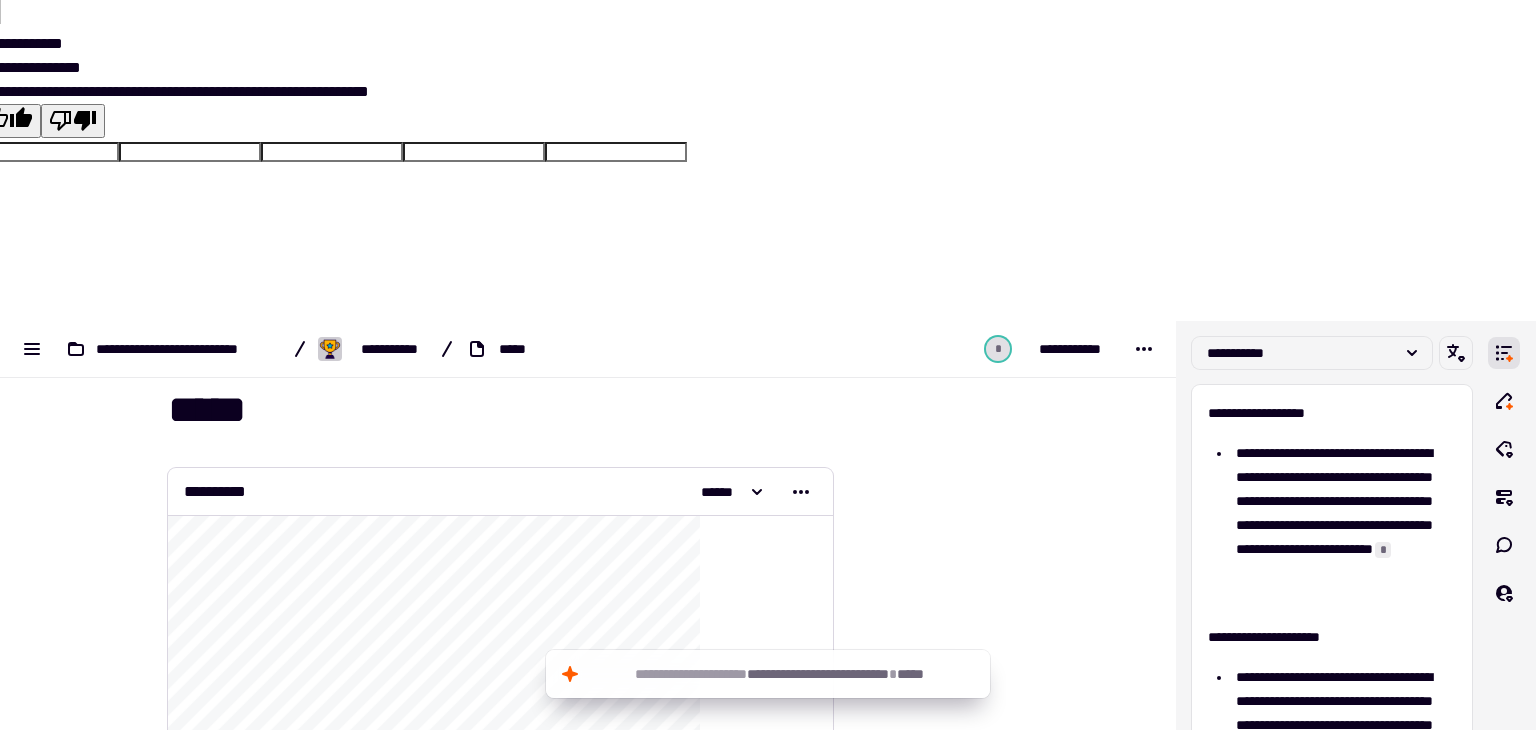scroll, scrollTop: 0, scrollLeft: 0, axis: both 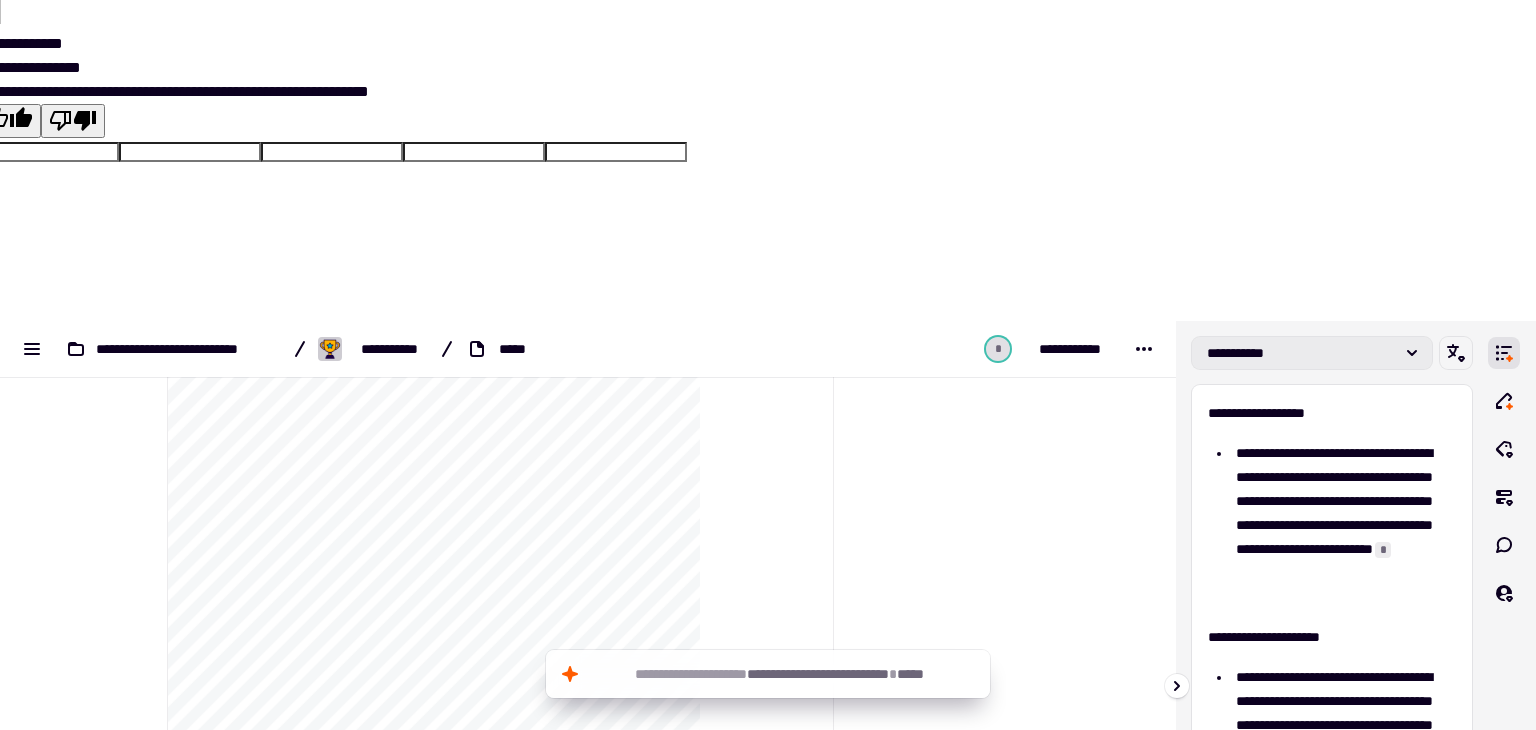 click 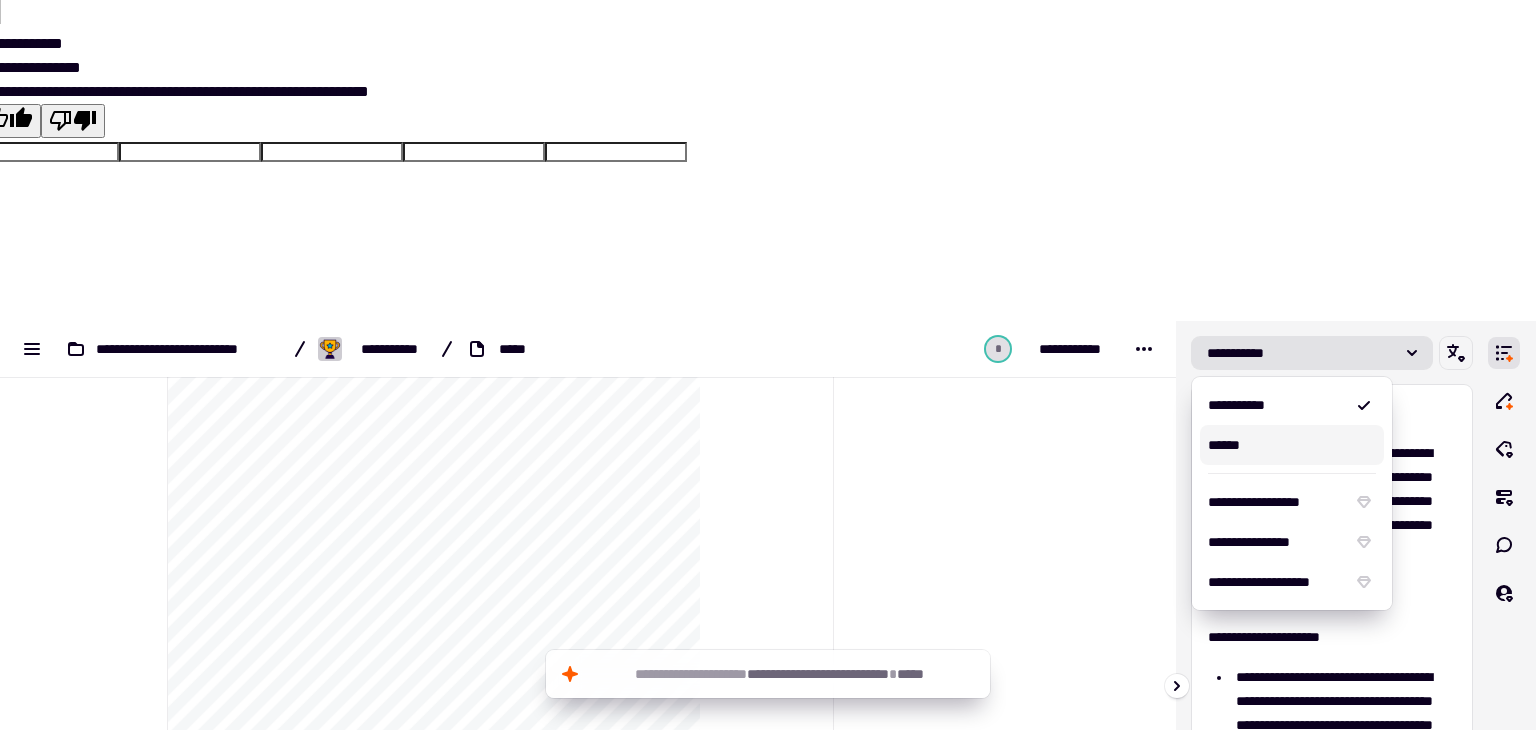 click on "******" at bounding box center (1224, 445) 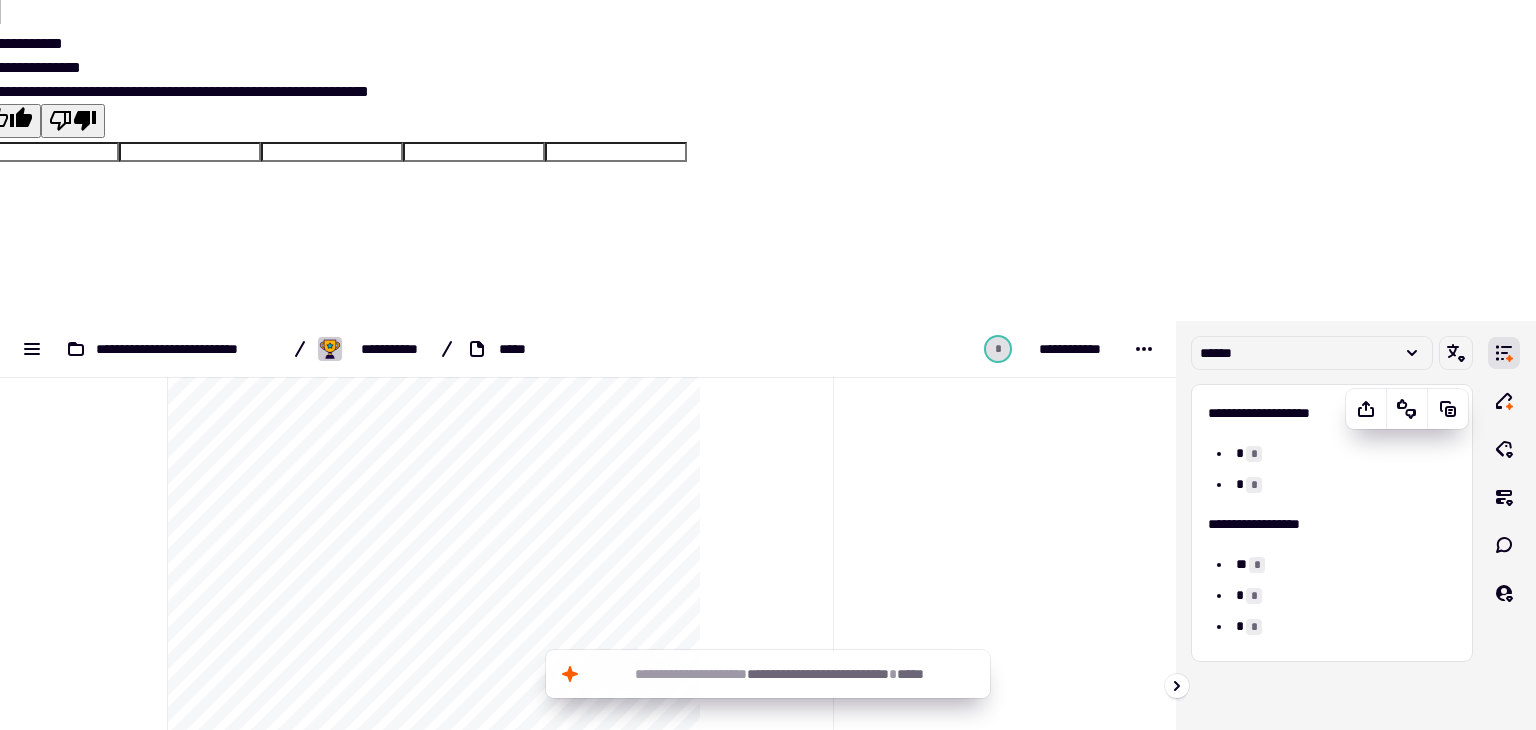 click on "*" at bounding box center [1254, 454] 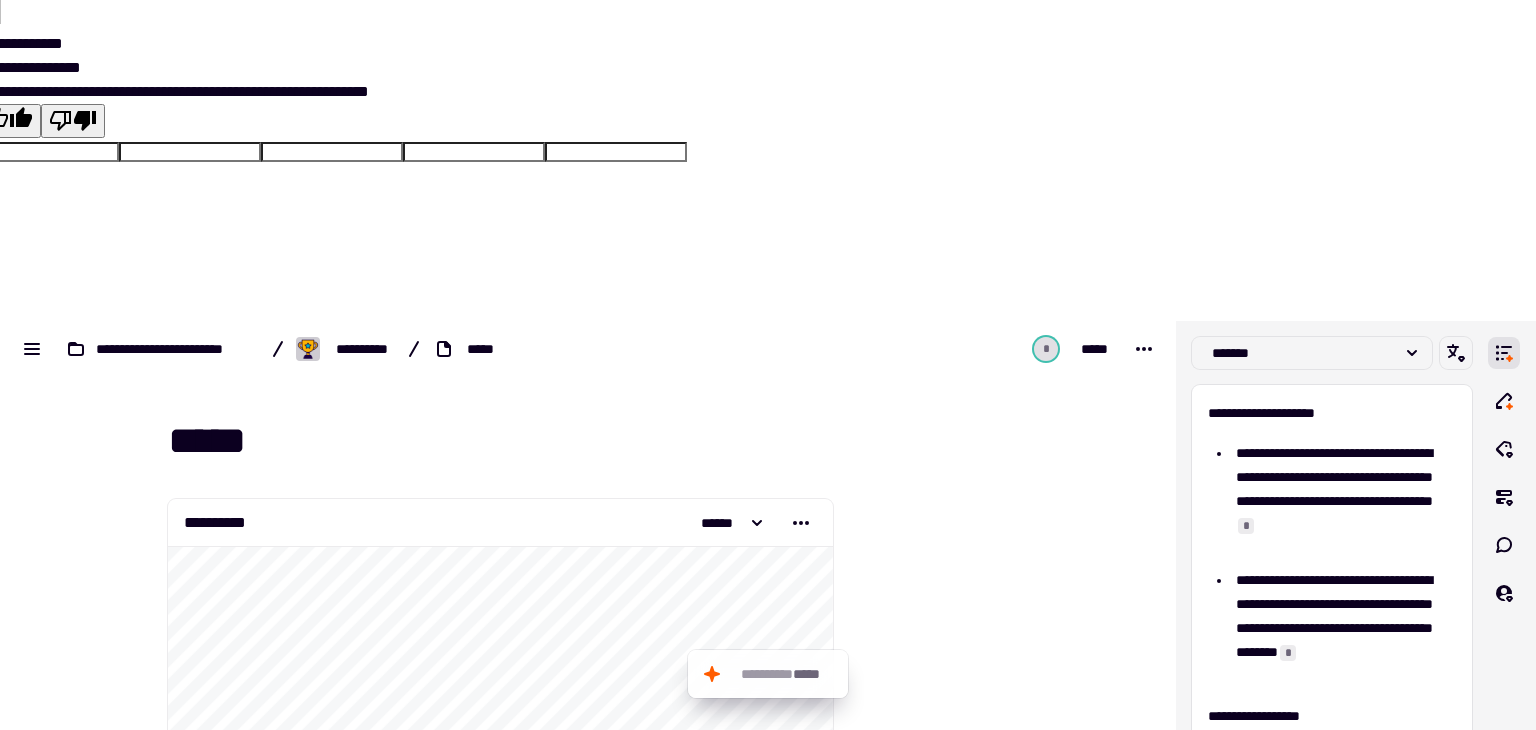 scroll, scrollTop: 0, scrollLeft: 0, axis: both 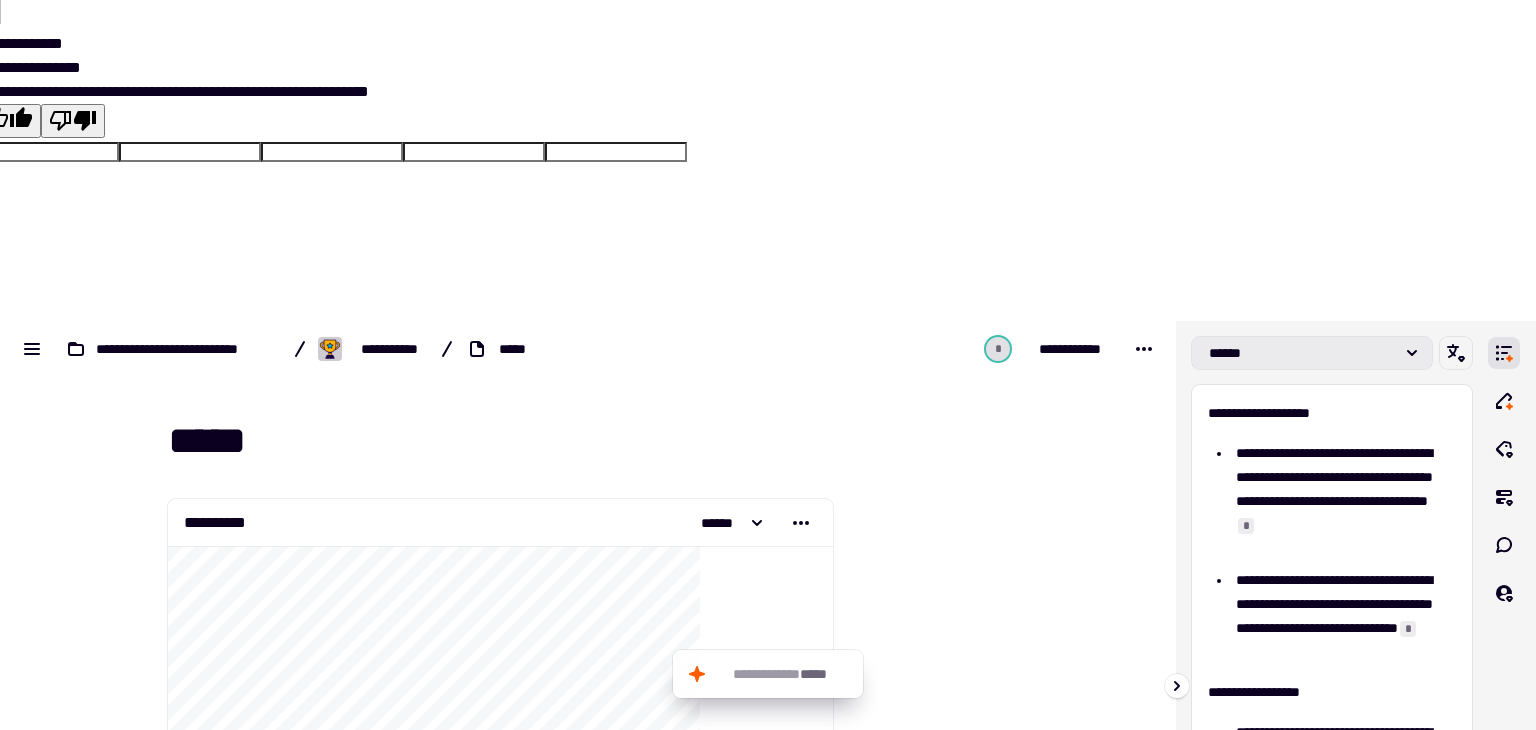 click on "******" 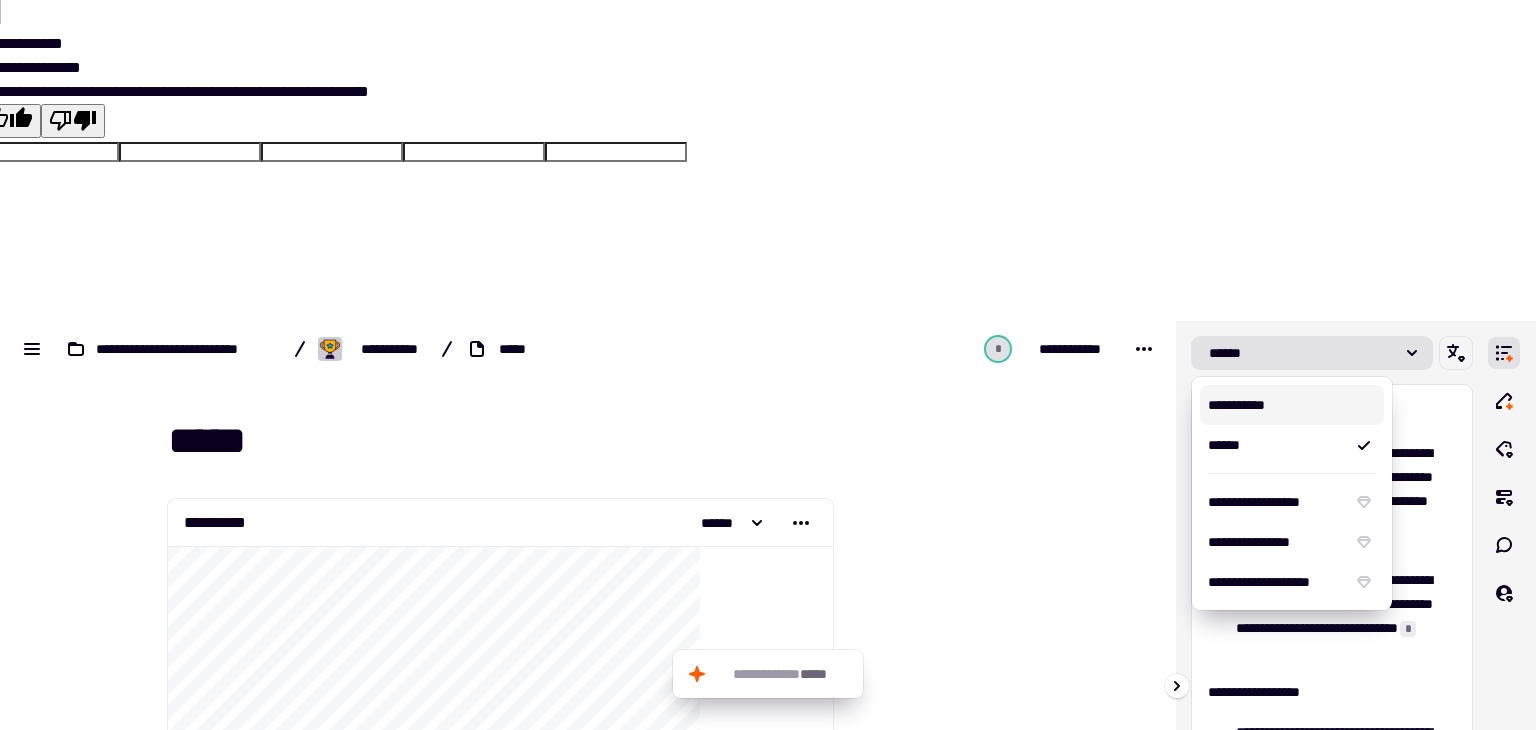 click on "**********" at bounding box center (1292, 405) 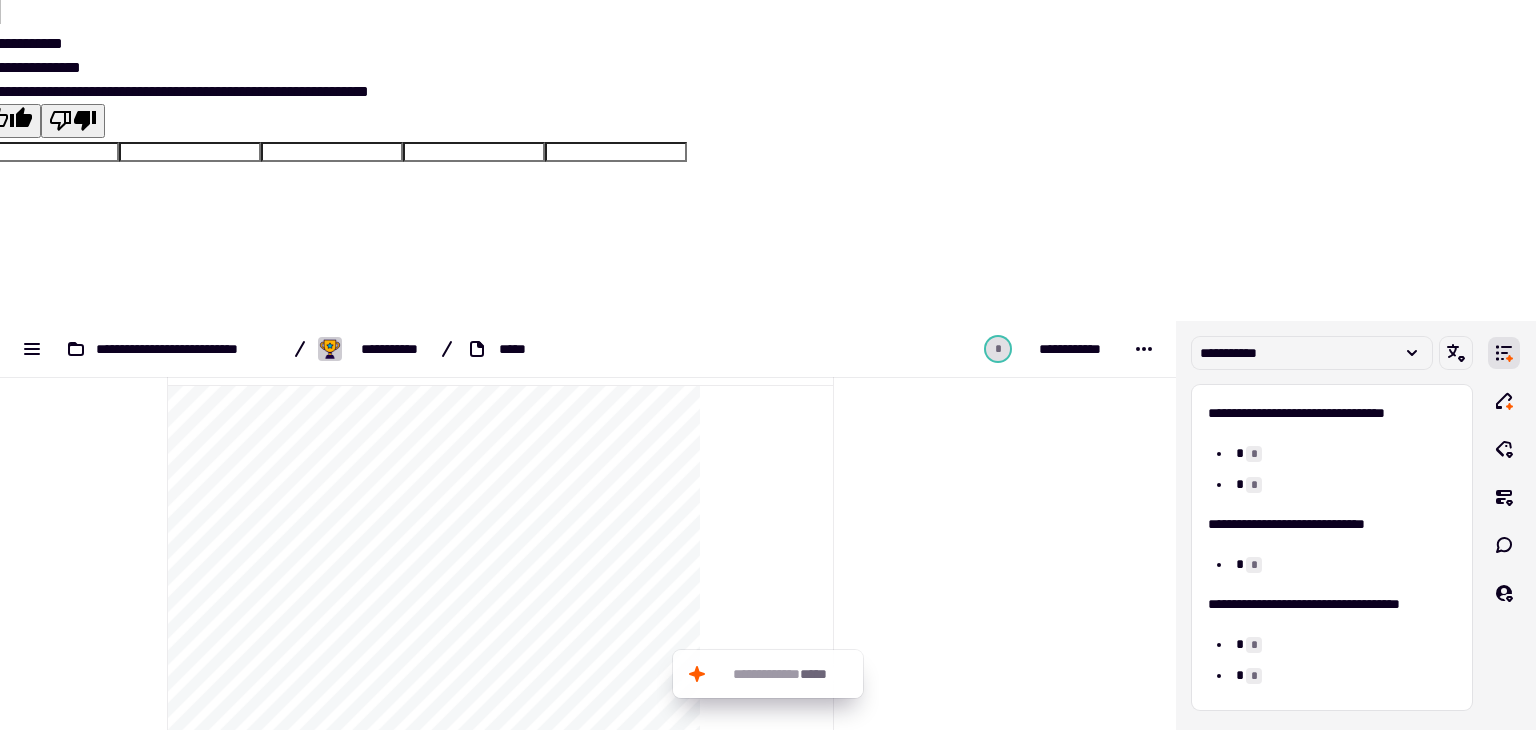 scroll, scrollTop: 0, scrollLeft: 0, axis: both 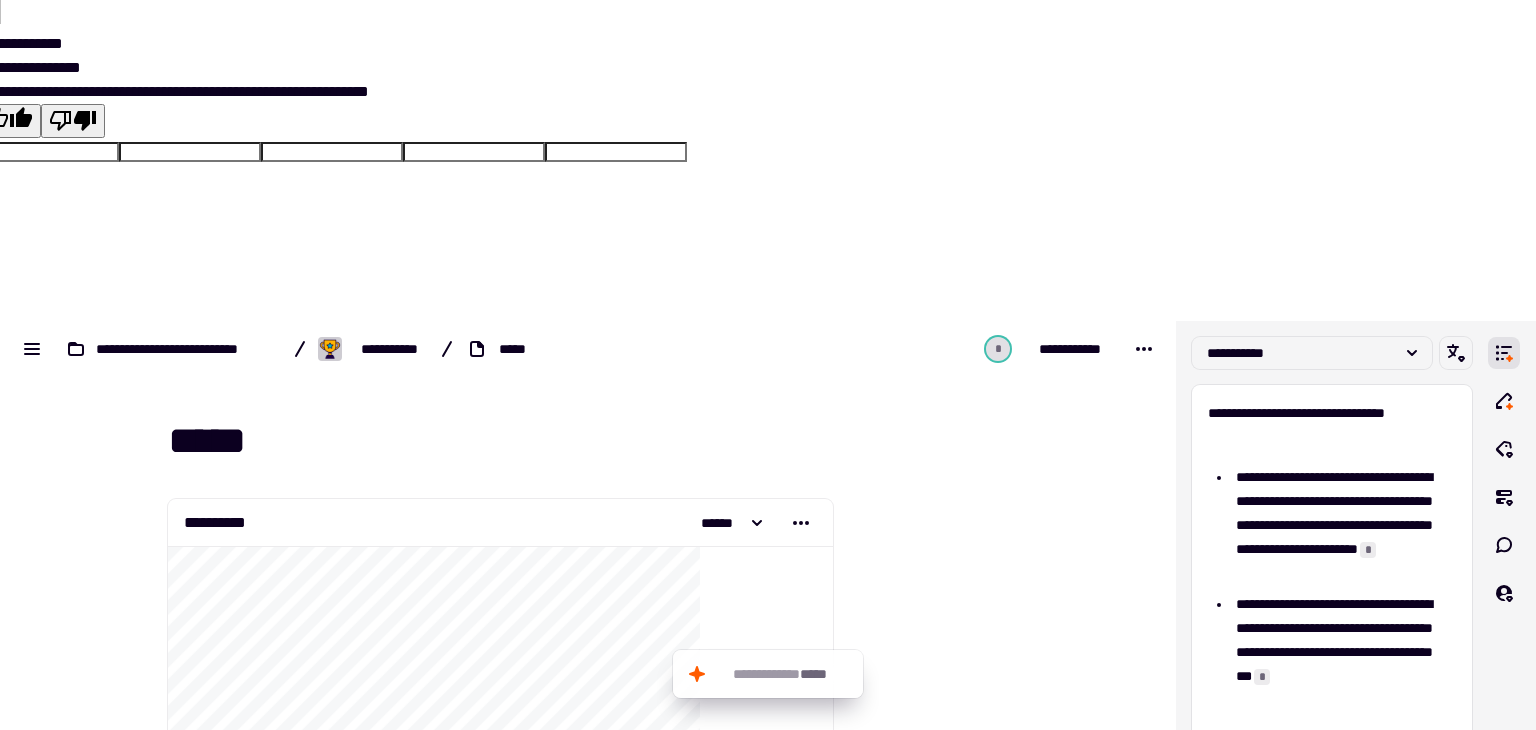 click on "Some text with potential PII like John Doe or 123 Main St." at bounding box center (588, 686) 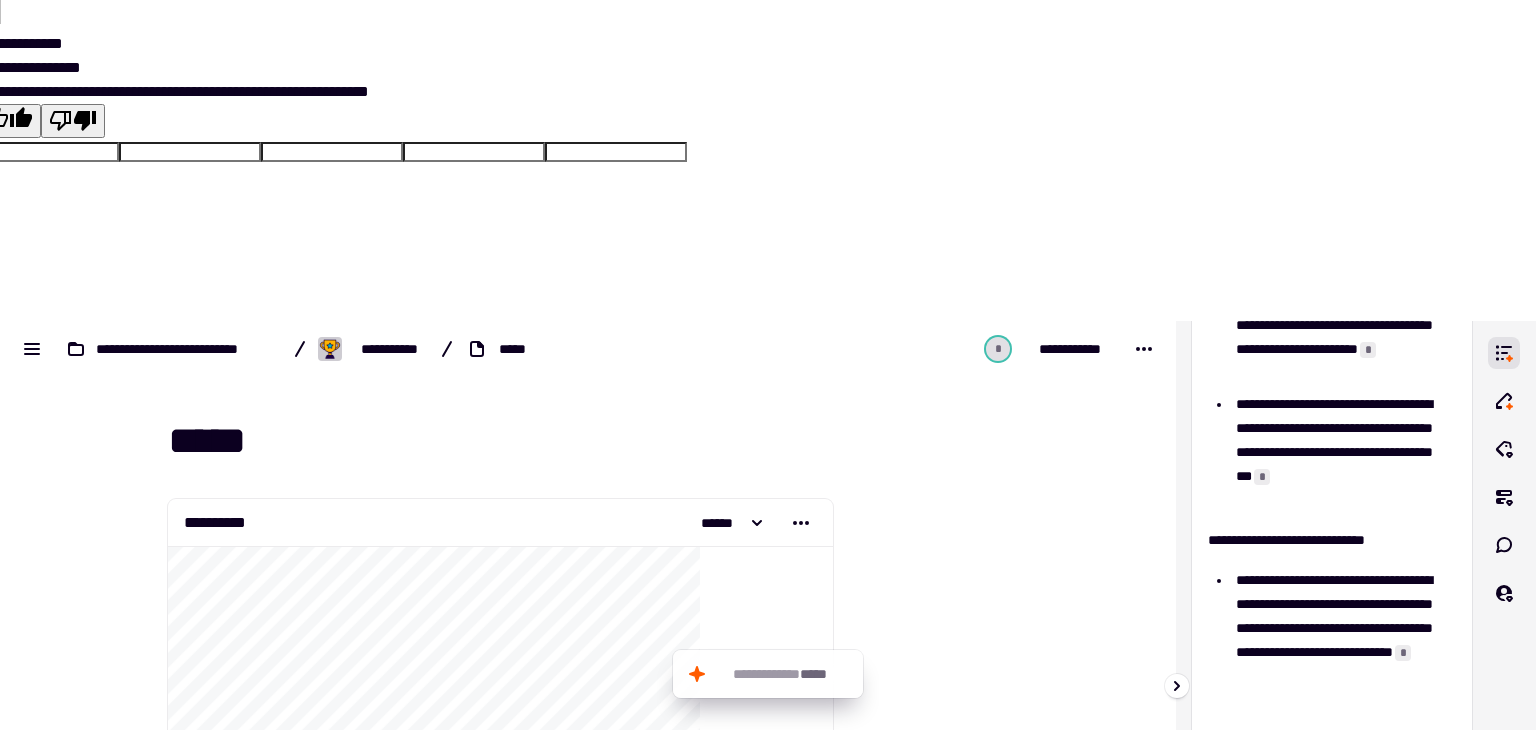 scroll, scrollTop: 400, scrollLeft: 0, axis: vertical 